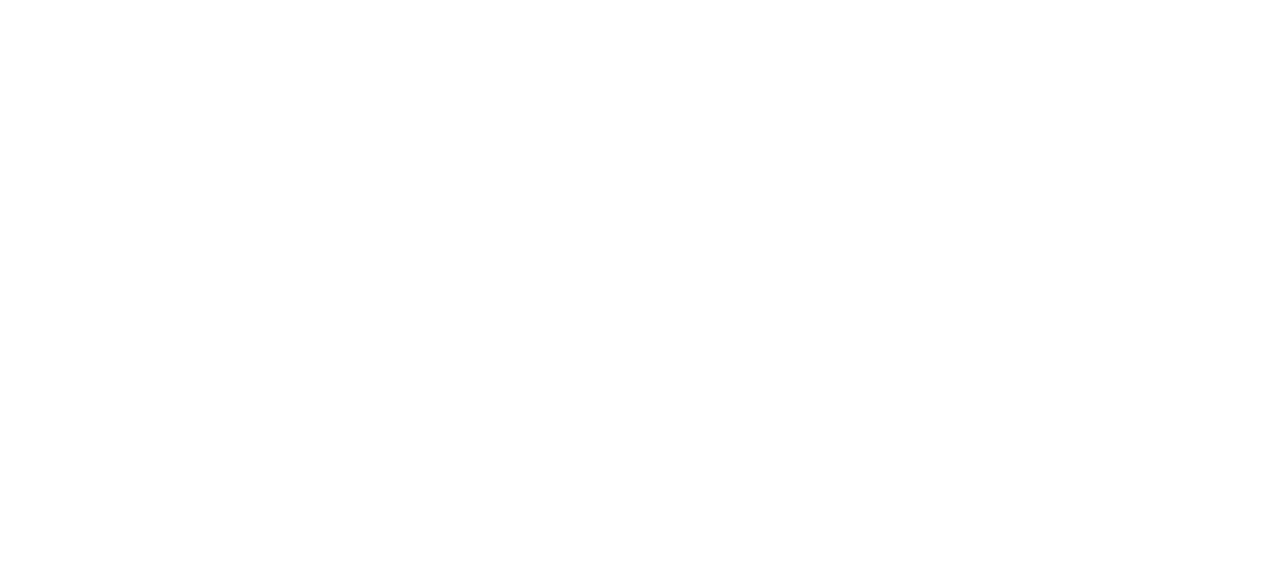 scroll, scrollTop: 0, scrollLeft: 0, axis: both 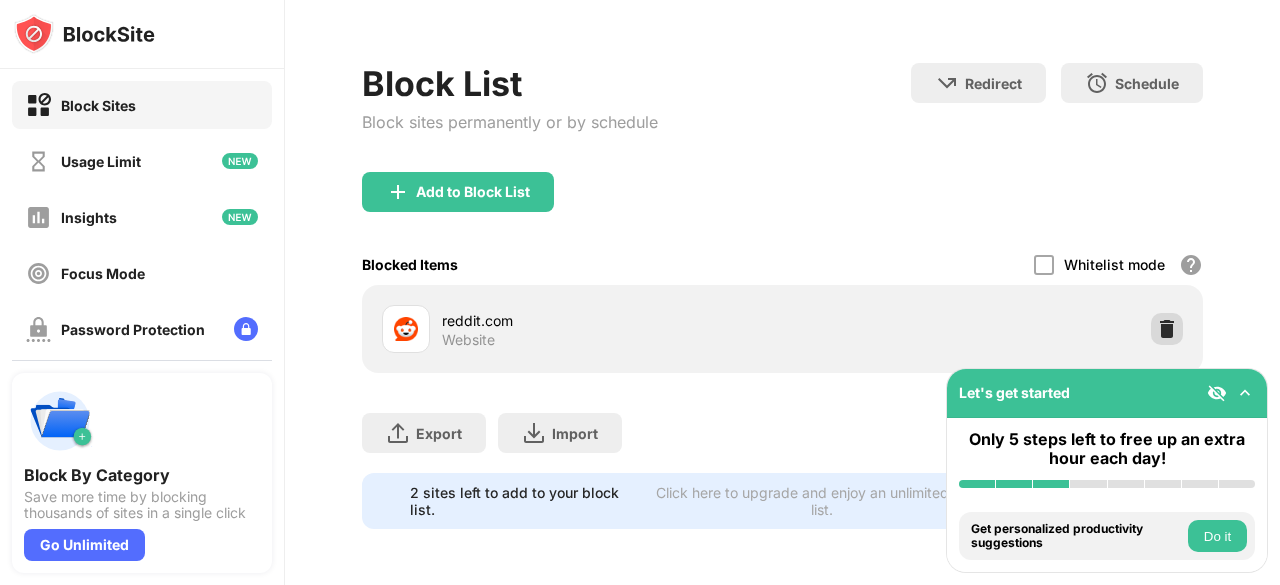 click at bounding box center (1167, 329) 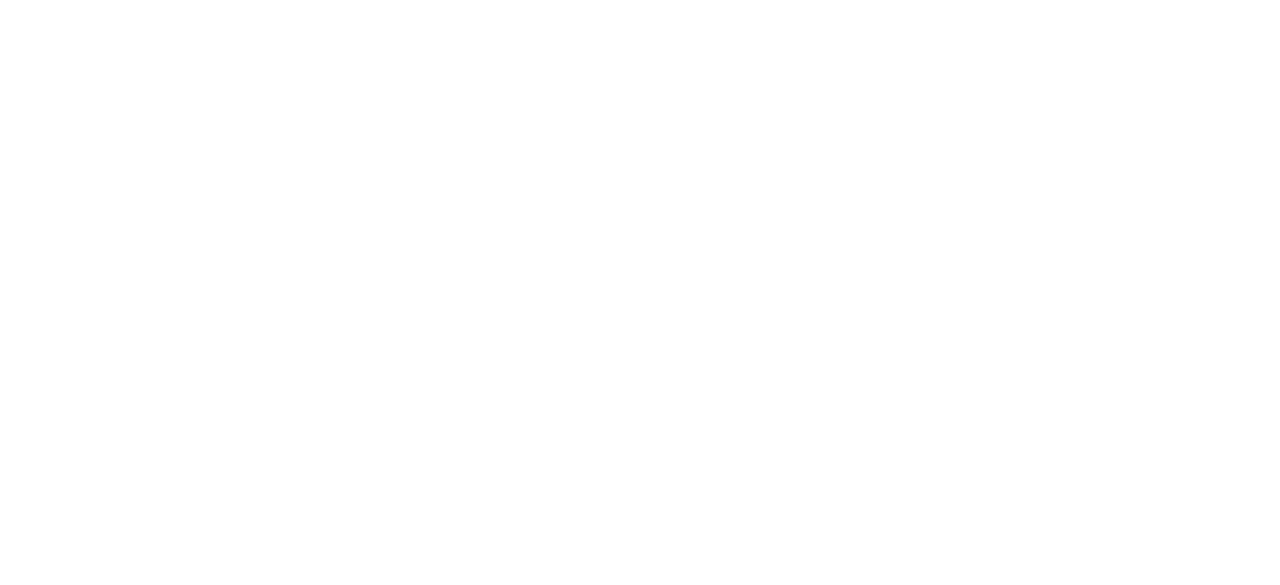 scroll, scrollTop: 0, scrollLeft: 0, axis: both 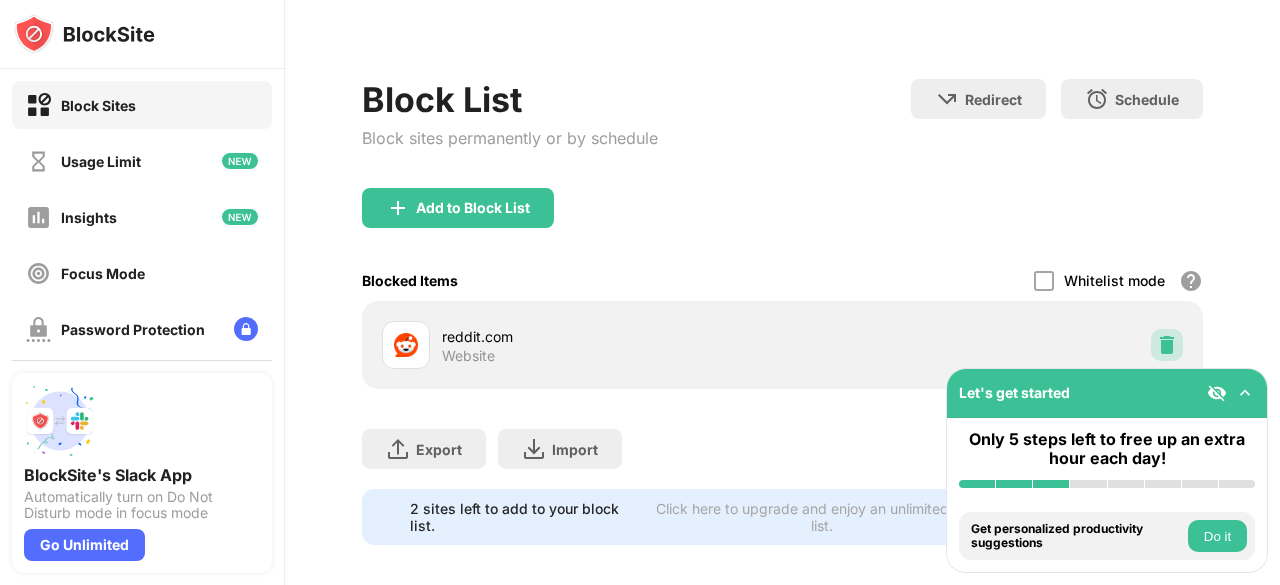 click at bounding box center (1167, 345) 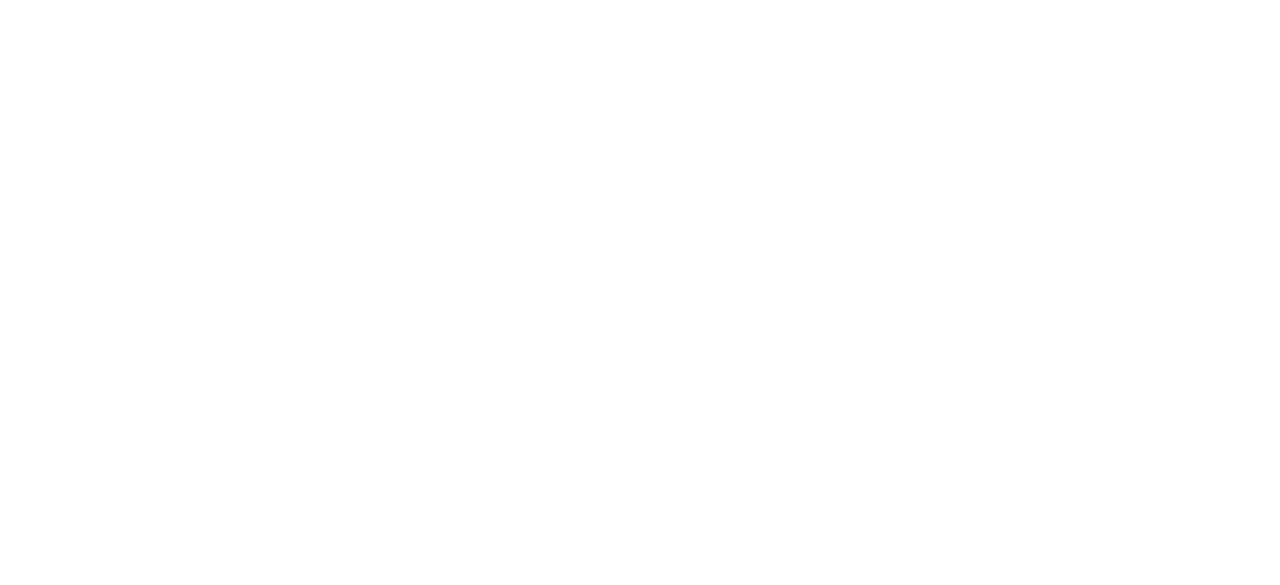 scroll, scrollTop: 0, scrollLeft: 0, axis: both 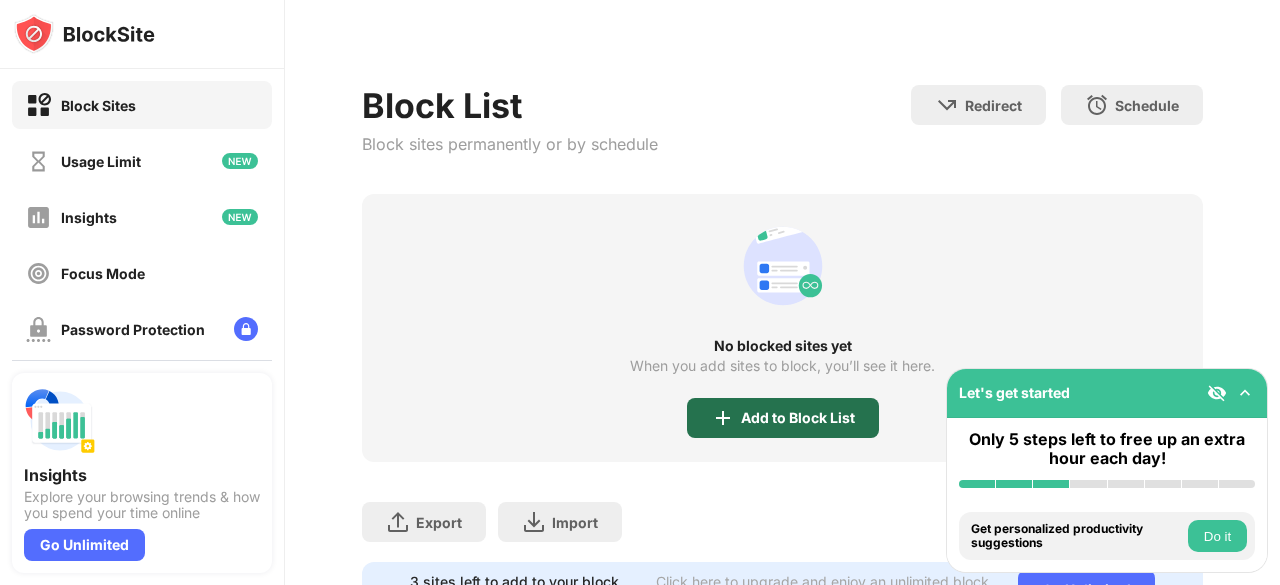 click on "Add to Block List" at bounding box center [783, 418] 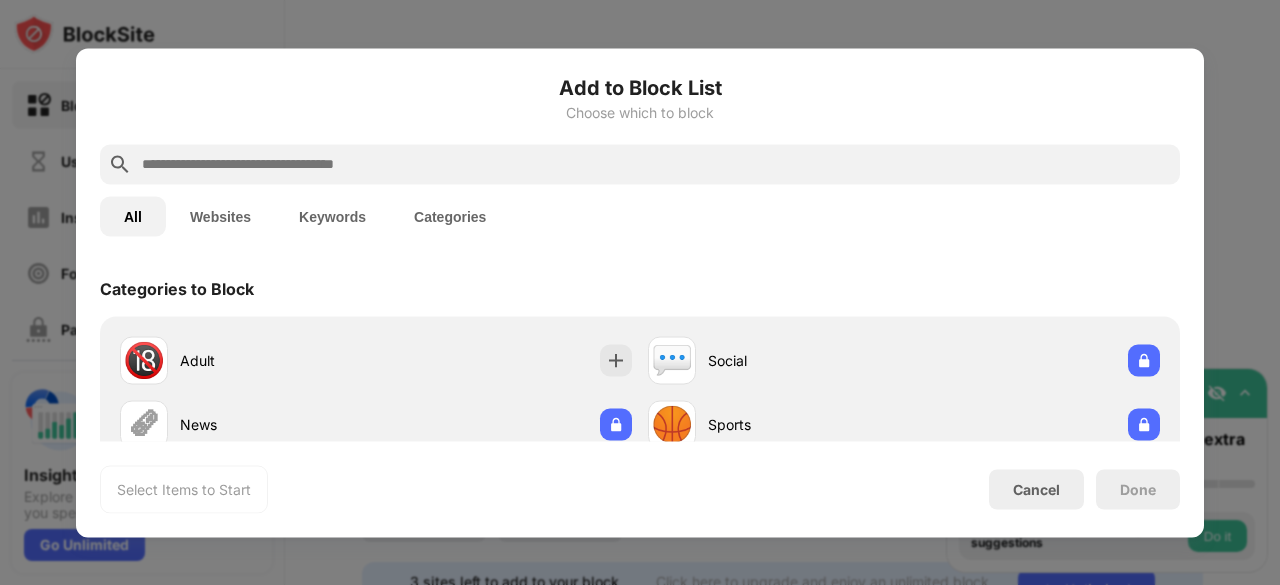 click at bounding box center (656, 164) 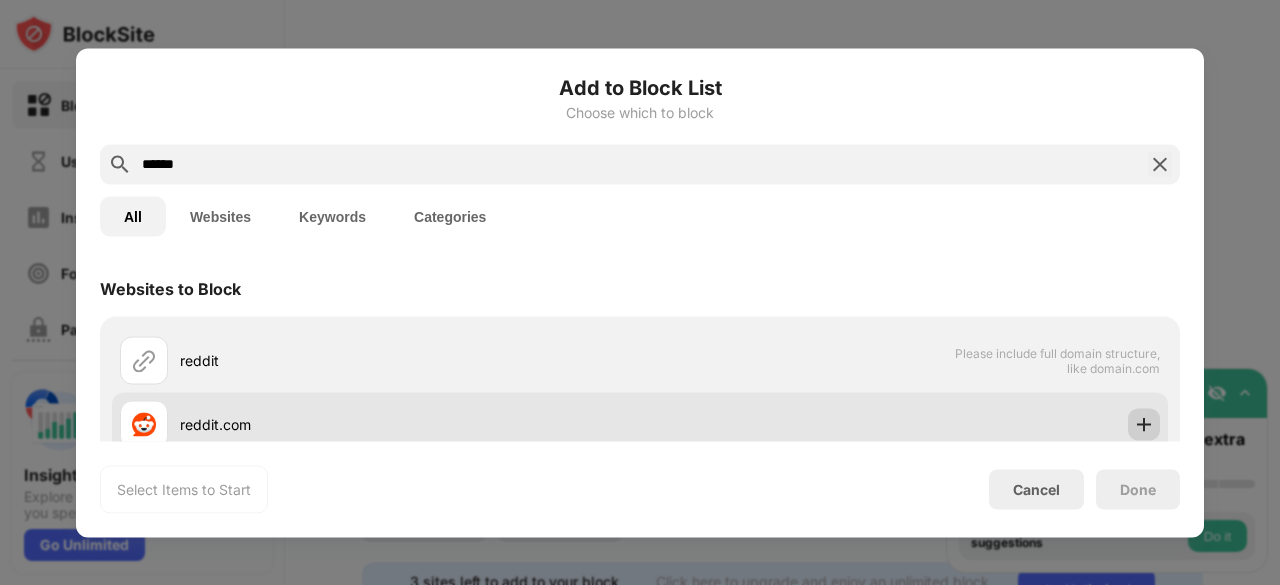 type on "******" 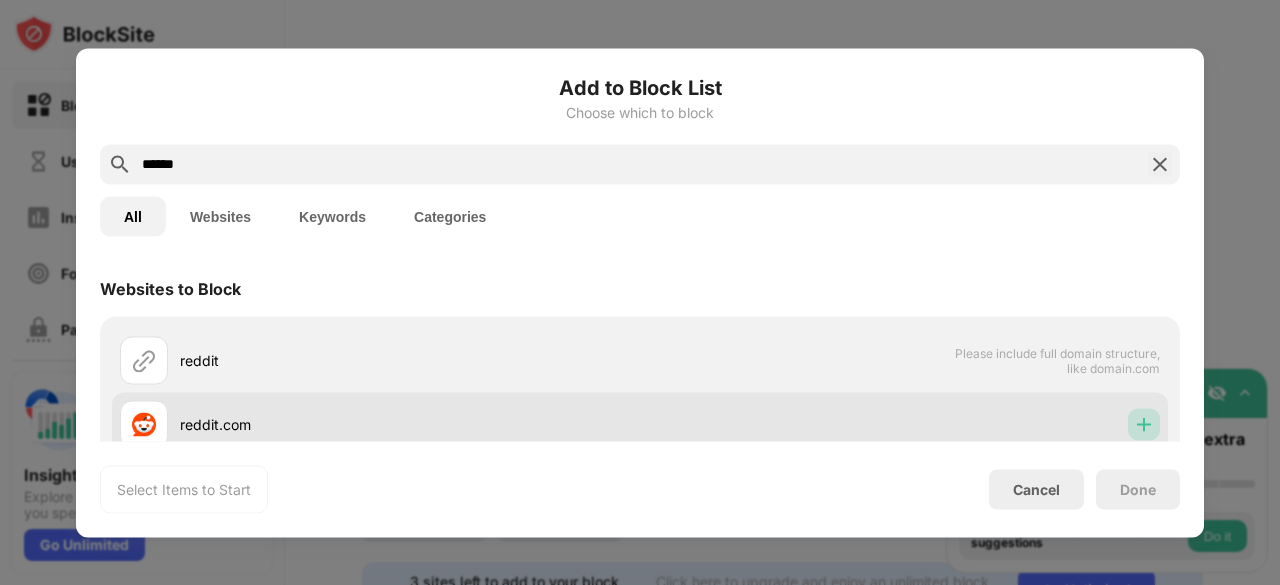 click at bounding box center (1144, 424) 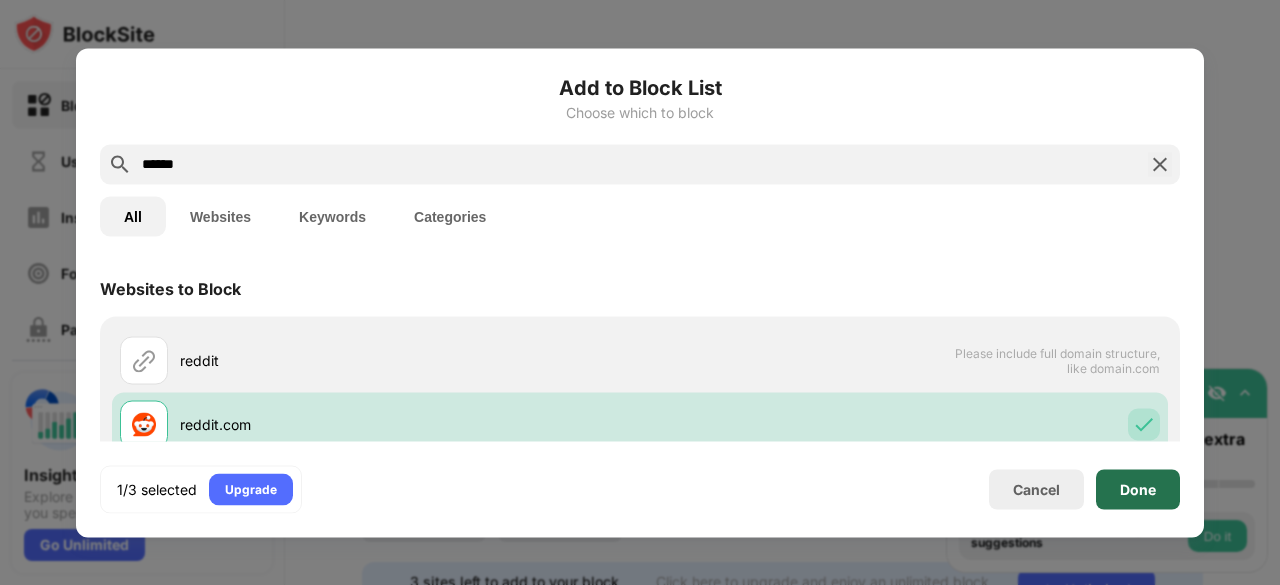click on "Done" at bounding box center [1138, 489] 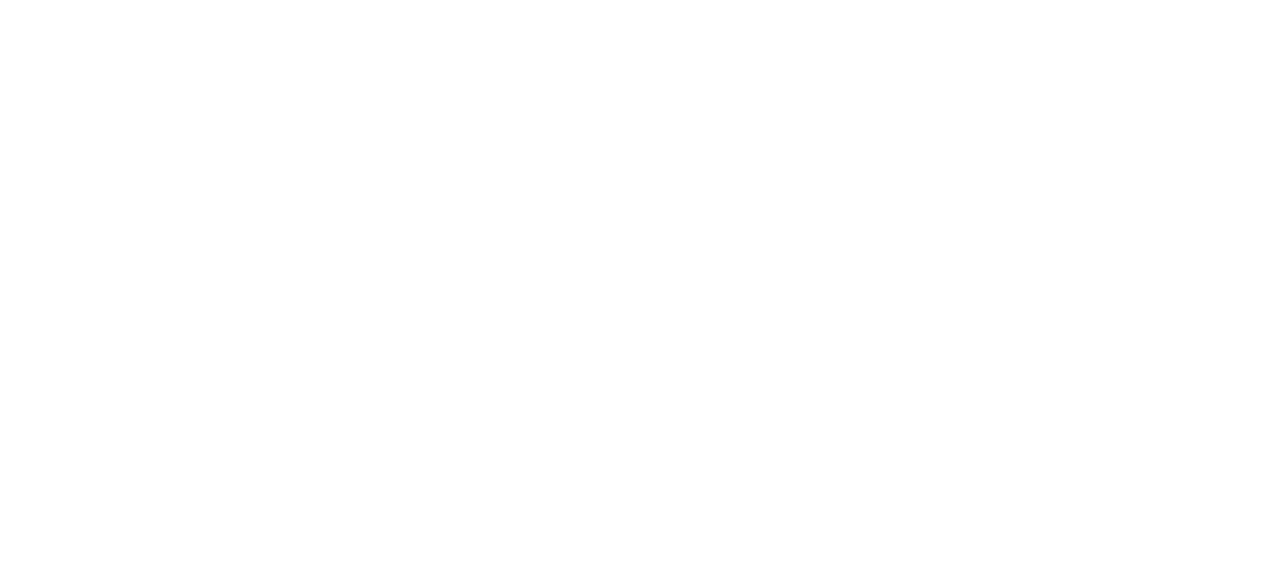scroll, scrollTop: 0, scrollLeft: 0, axis: both 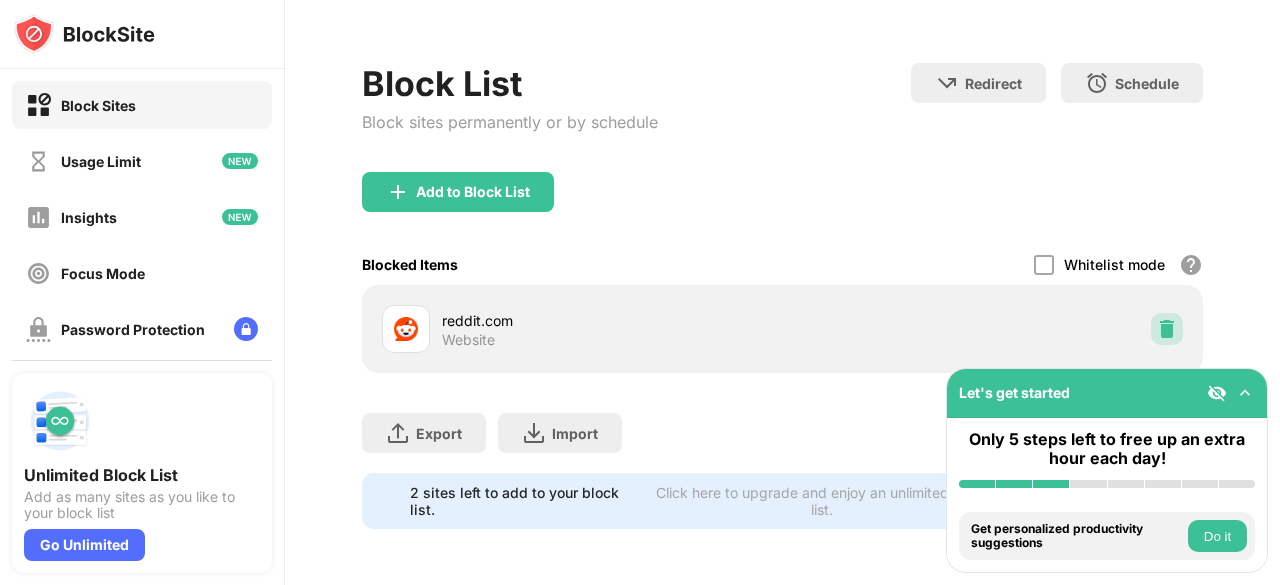 click at bounding box center (1167, 329) 